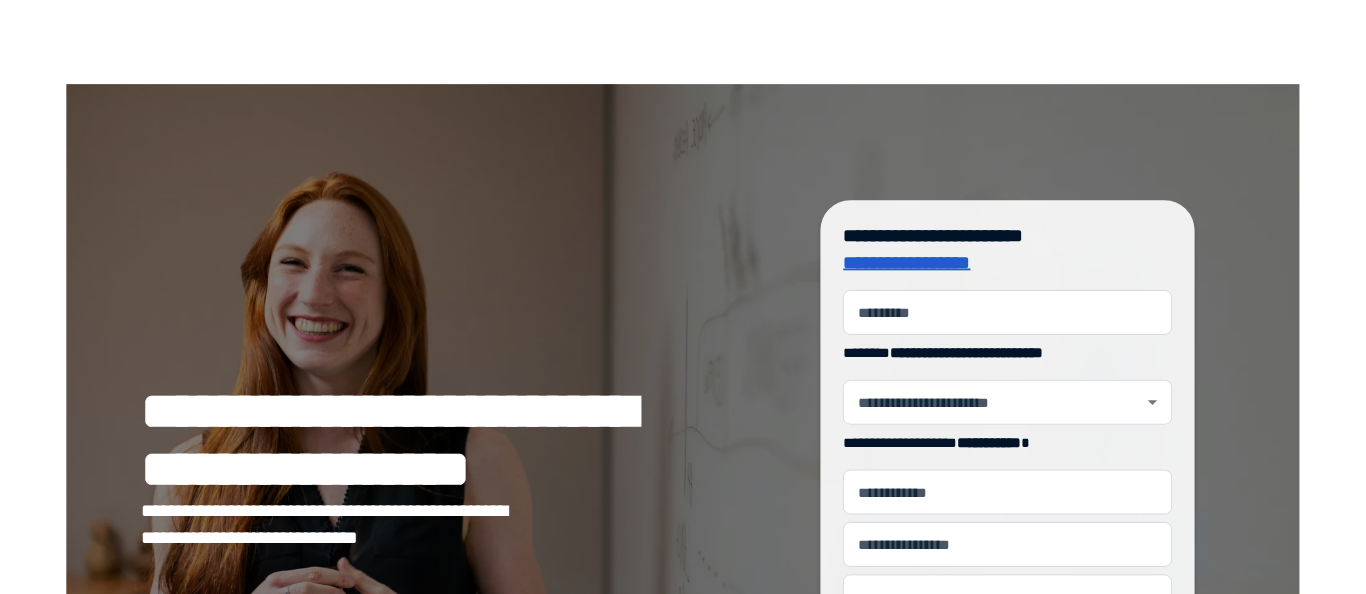 scroll, scrollTop: 6057, scrollLeft: 0, axis: vertical 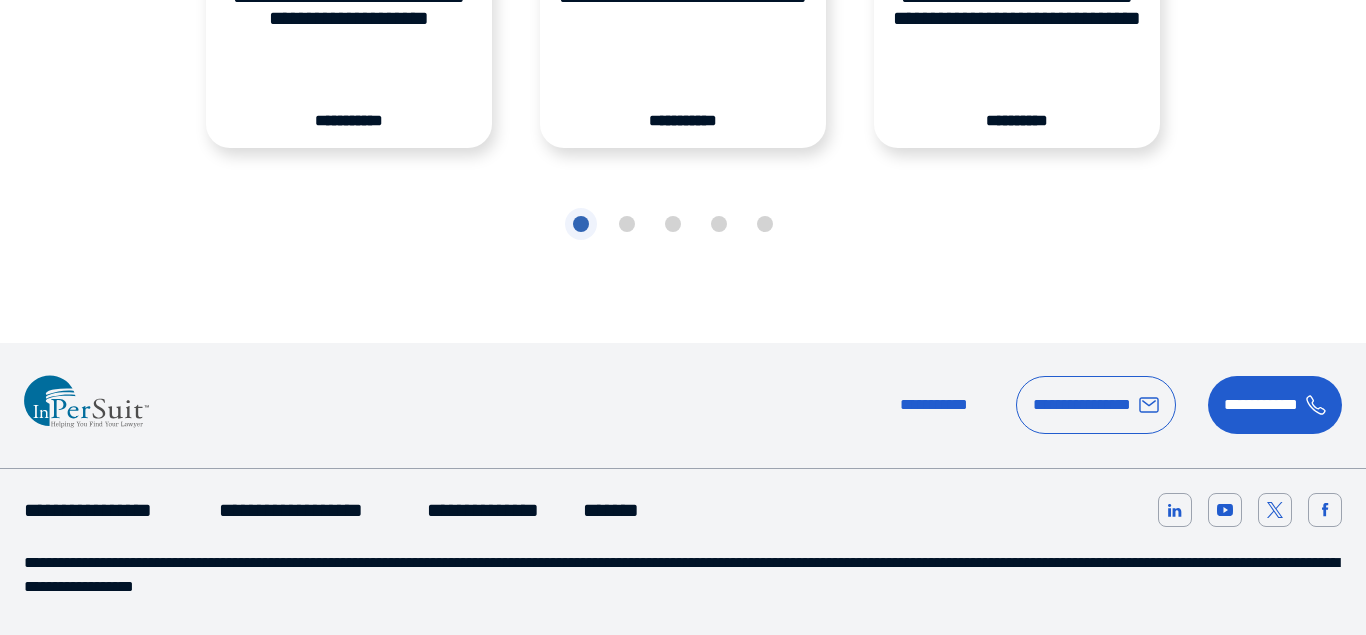 click on "**********" at bounding box center [109, 510] 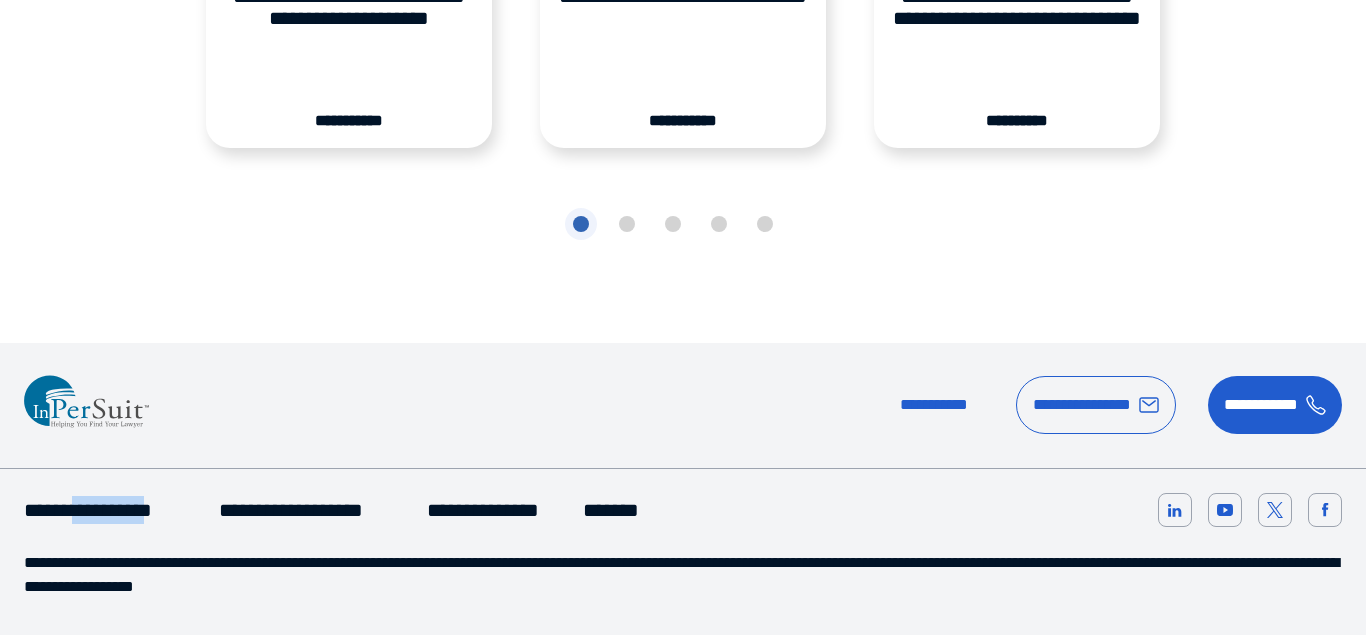 click on "**********" at bounding box center (109, 510) 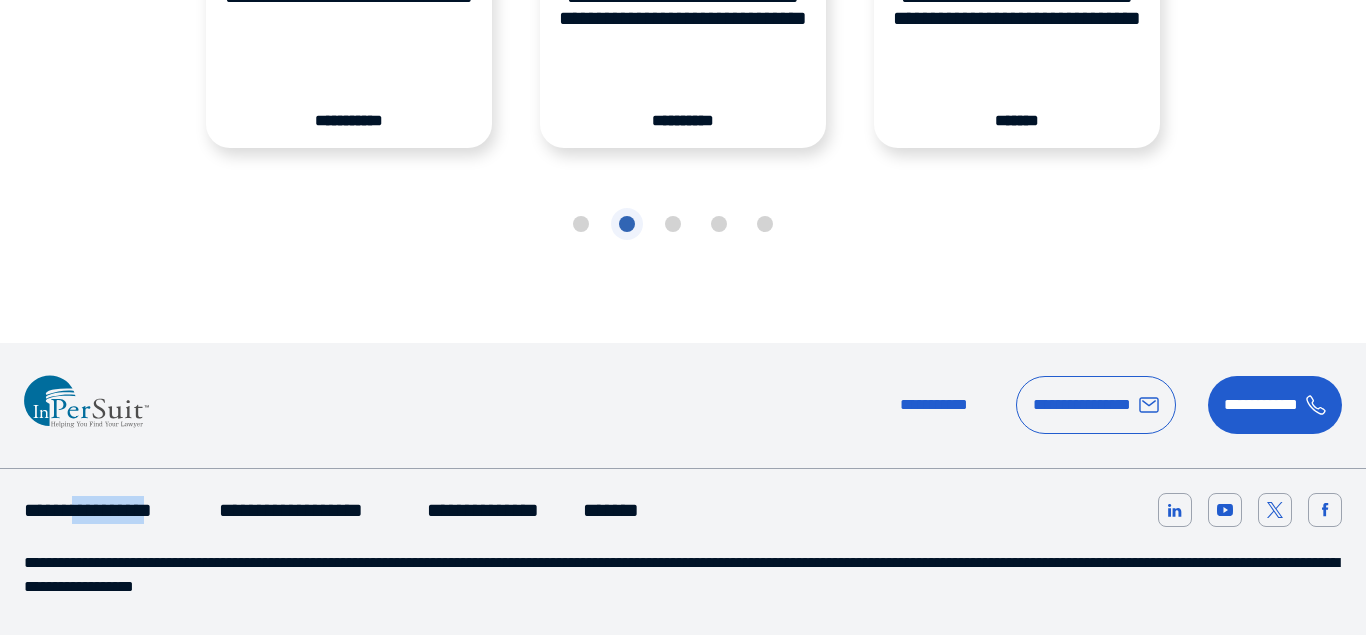 copy on "*********" 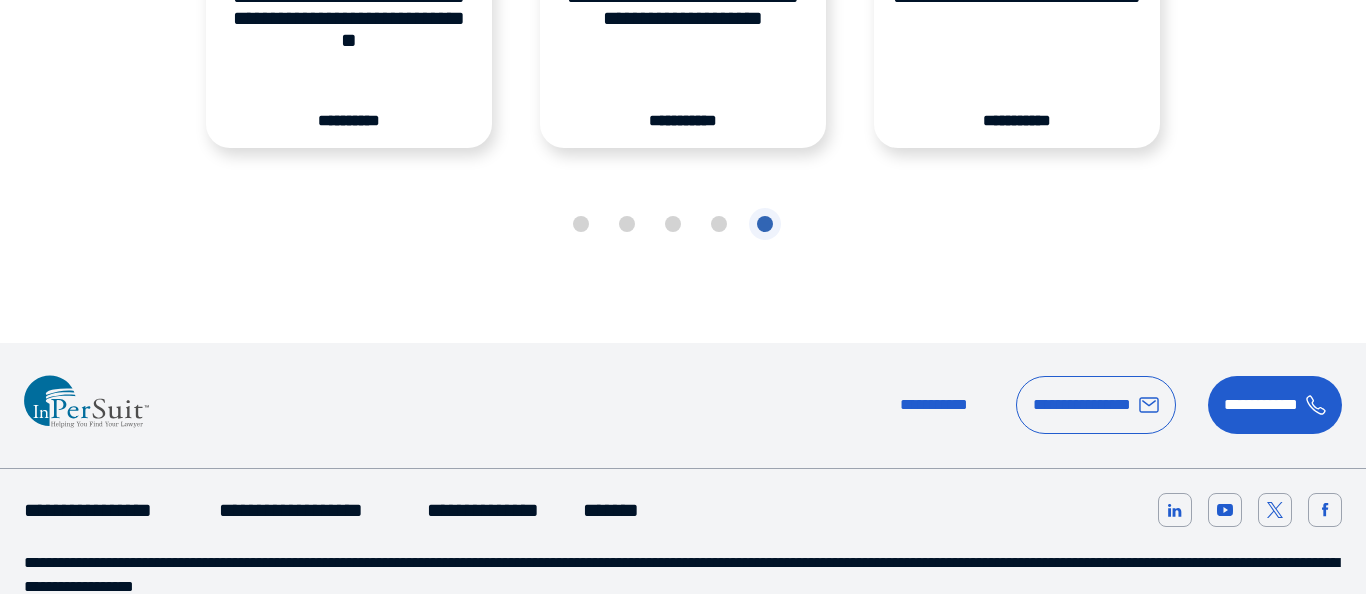 scroll, scrollTop: 732, scrollLeft: 0, axis: vertical 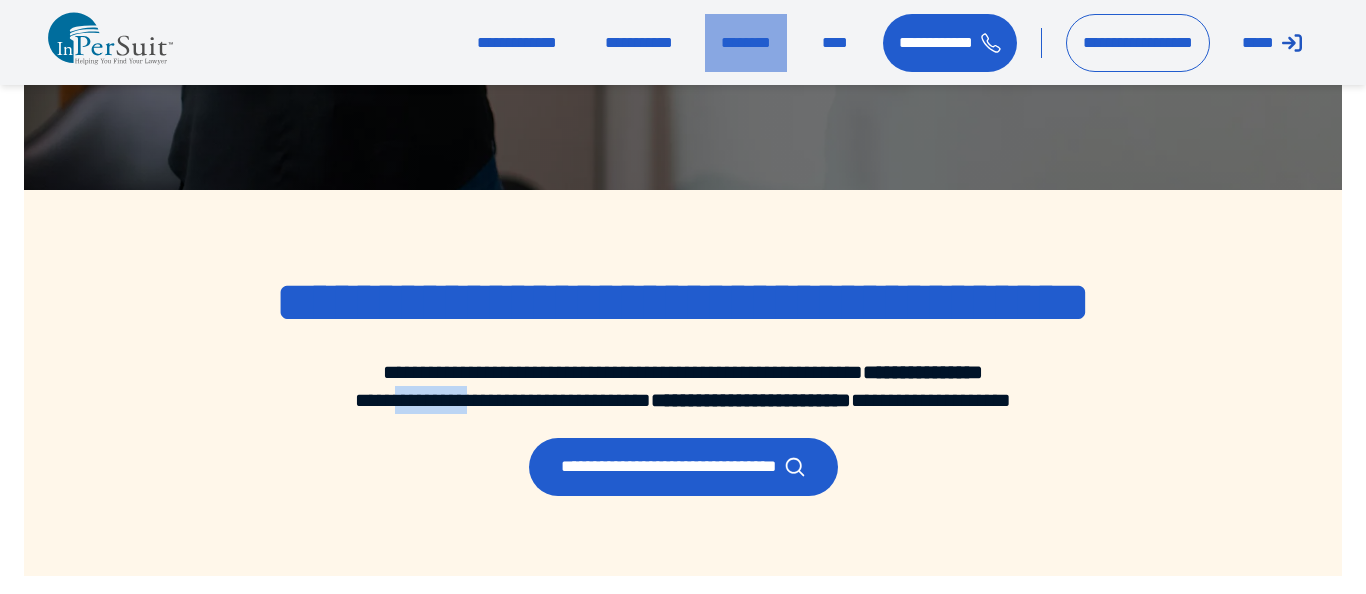 click on "********" at bounding box center [746, 43] 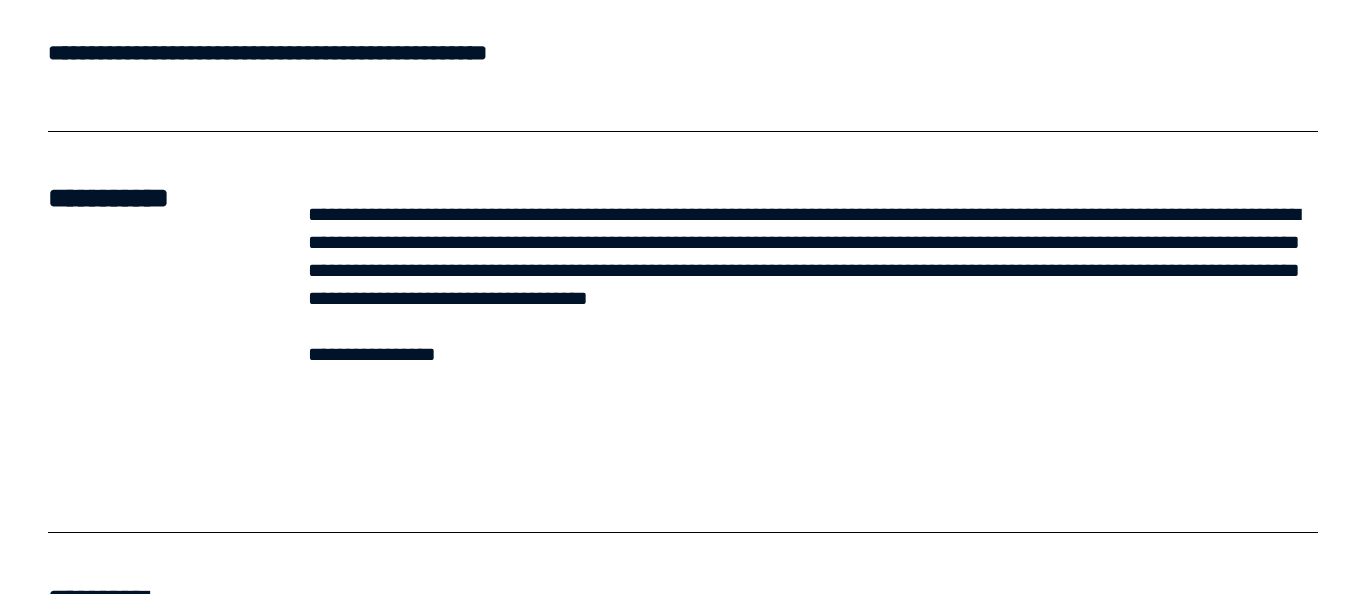 scroll, scrollTop: 510, scrollLeft: 0, axis: vertical 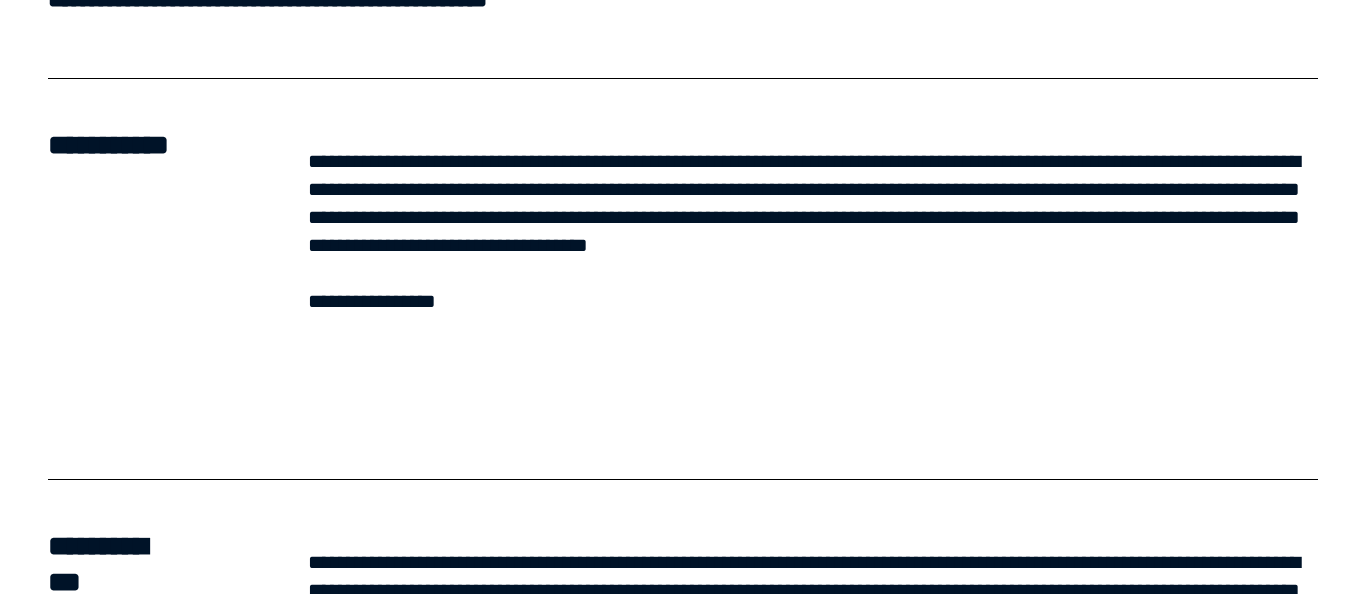 click on "**********" at bounding box center (813, 231) 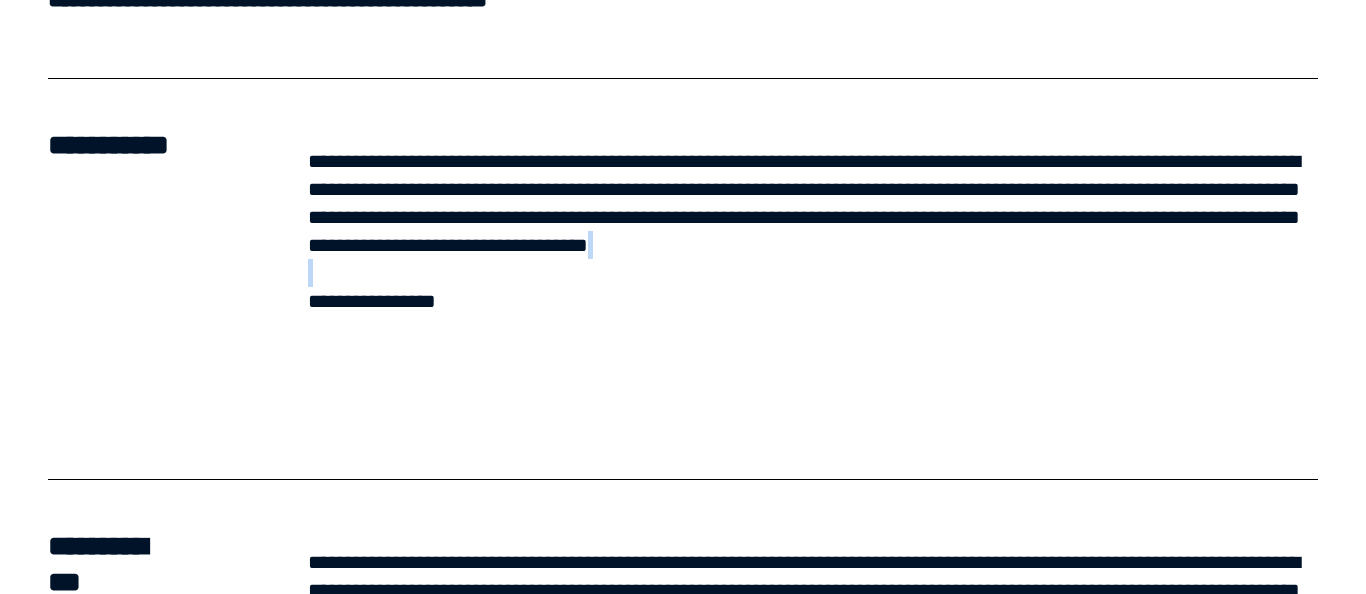 click on "**********" at bounding box center (813, 231) 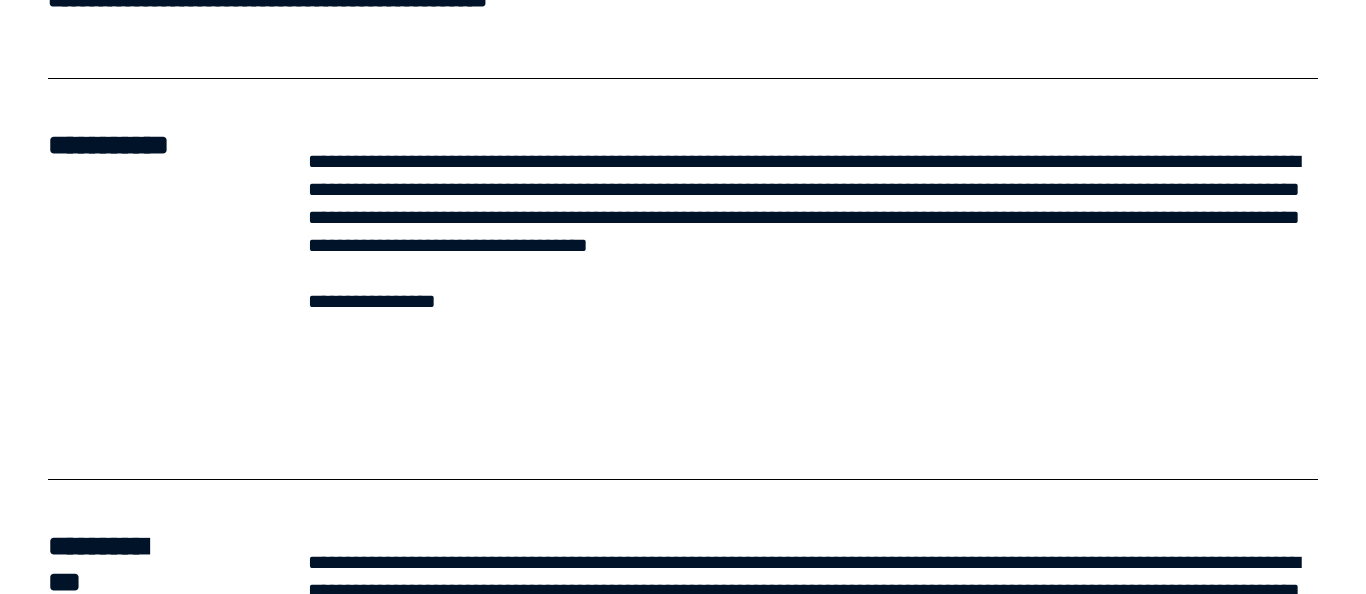 click on "**********" at bounding box center [813, 231] 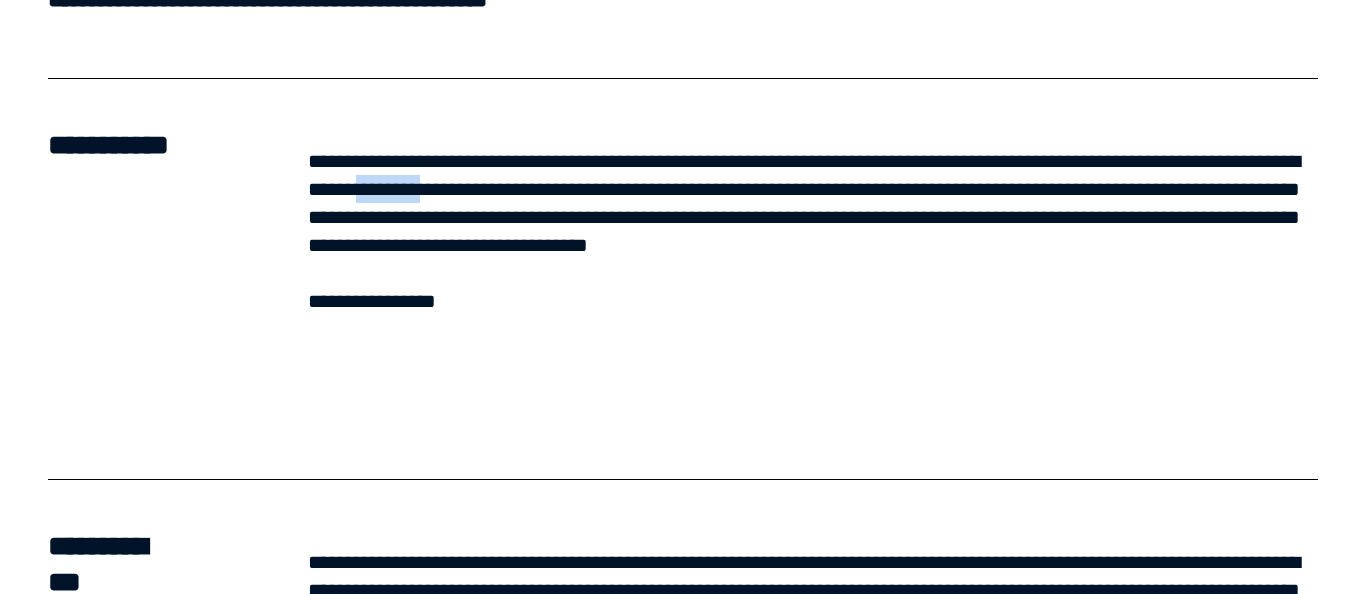 click on "**********" at bounding box center (813, 231) 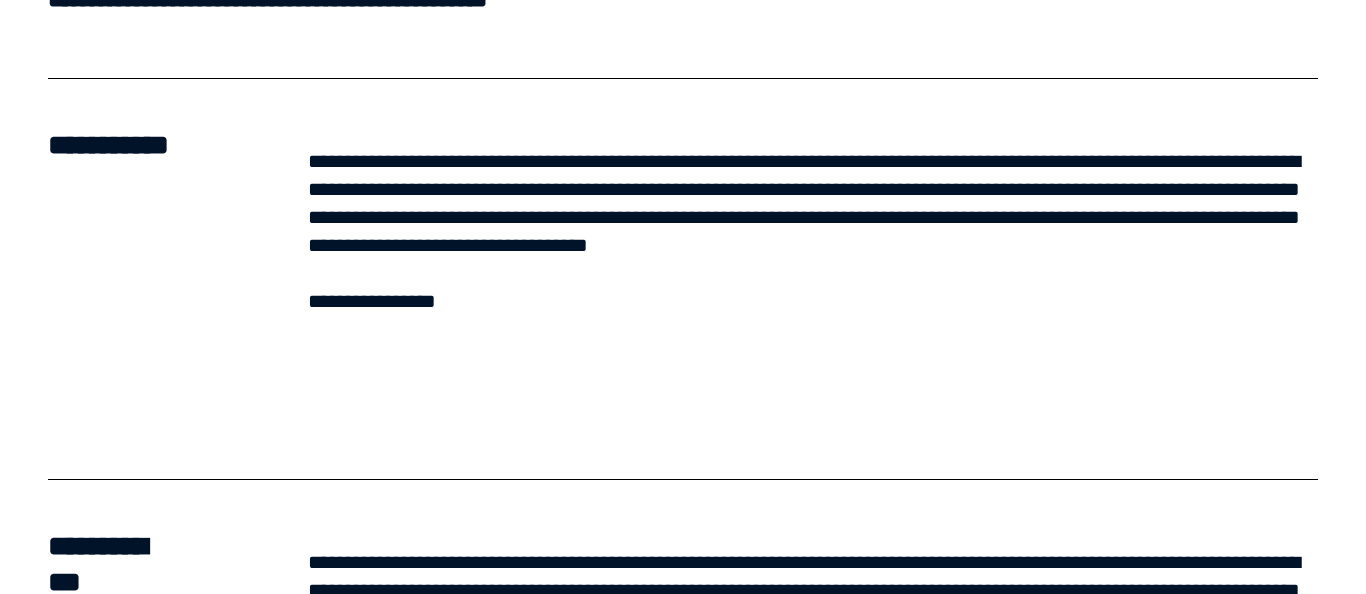 click on "**********" at bounding box center (813, 231) 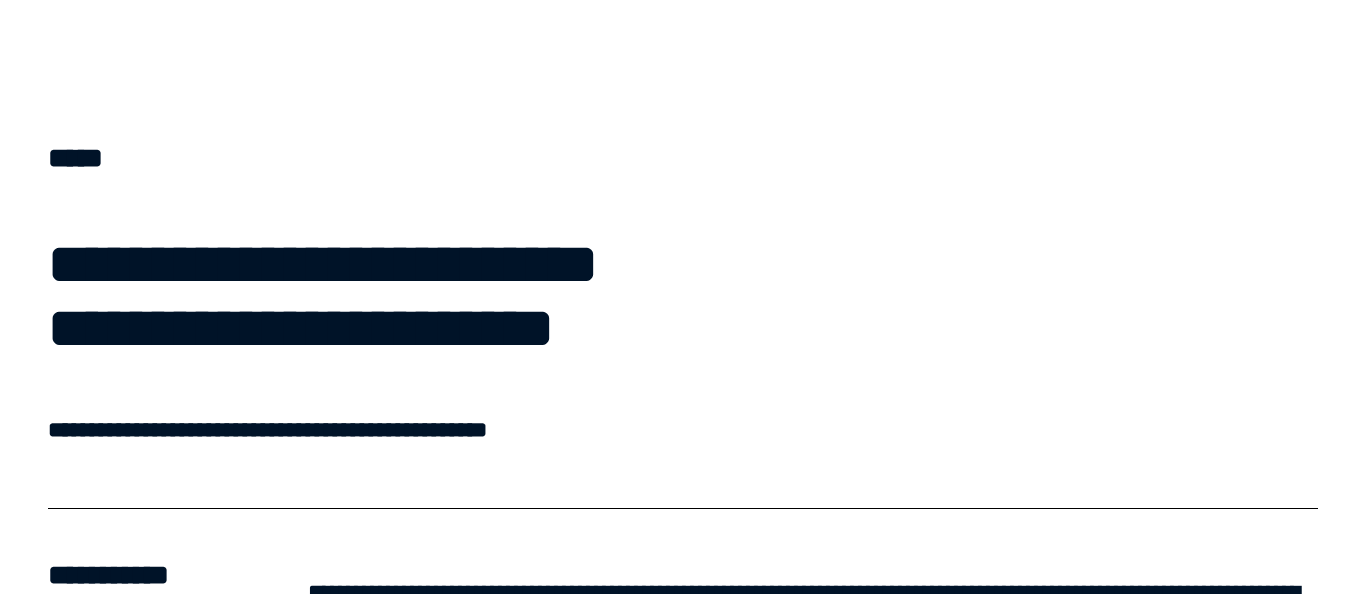 scroll, scrollTop: 0, scrollLeft: 0, axis: both 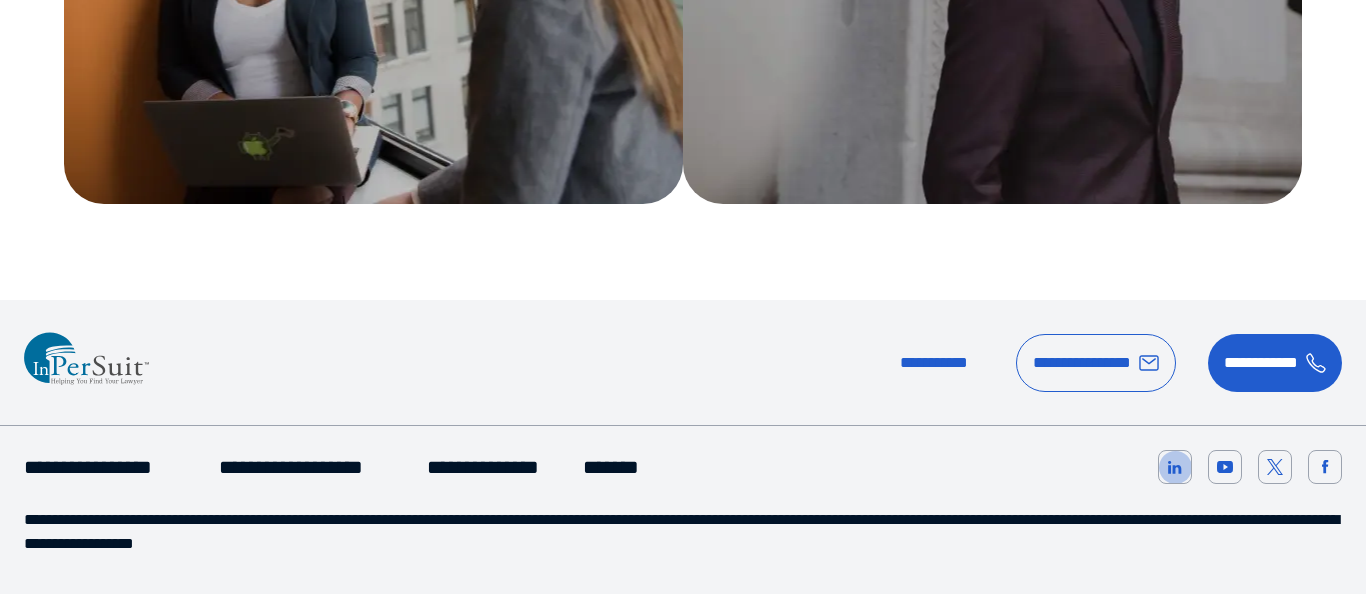 click 